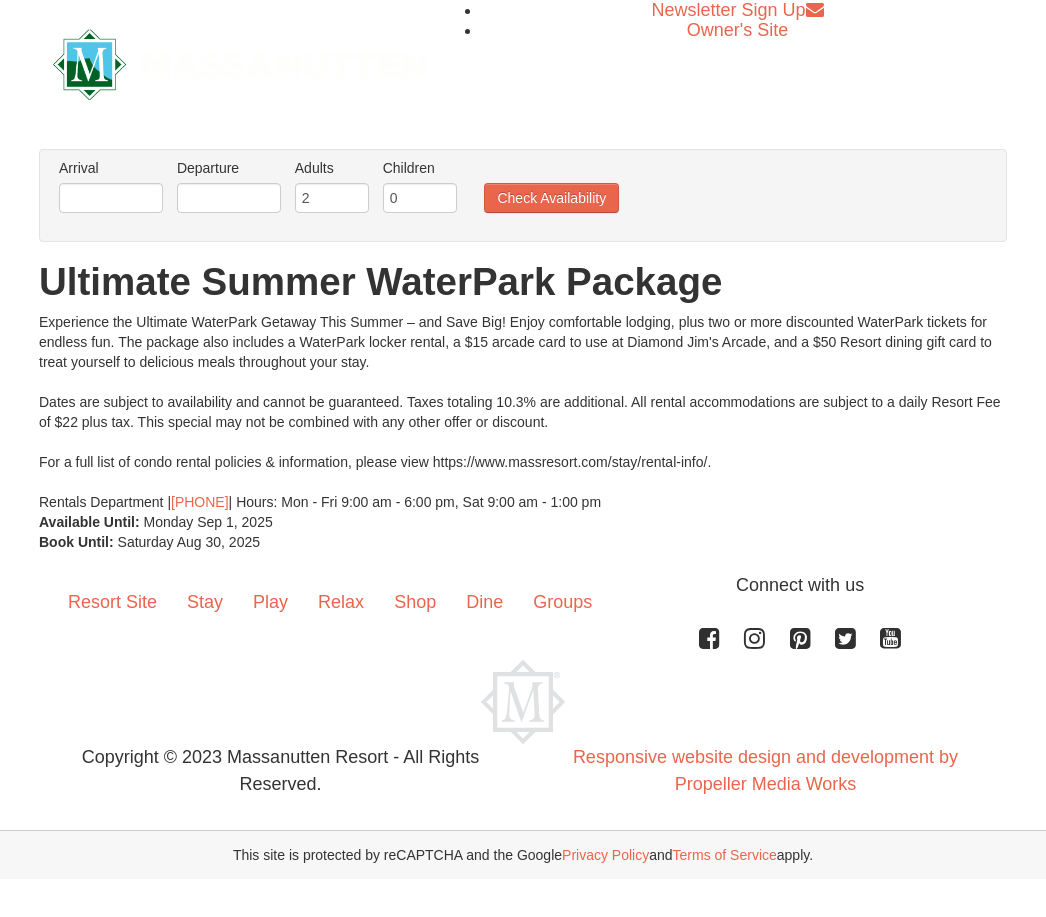 scroll, scrollTop: 0, scrollLeft: 0, axis: both 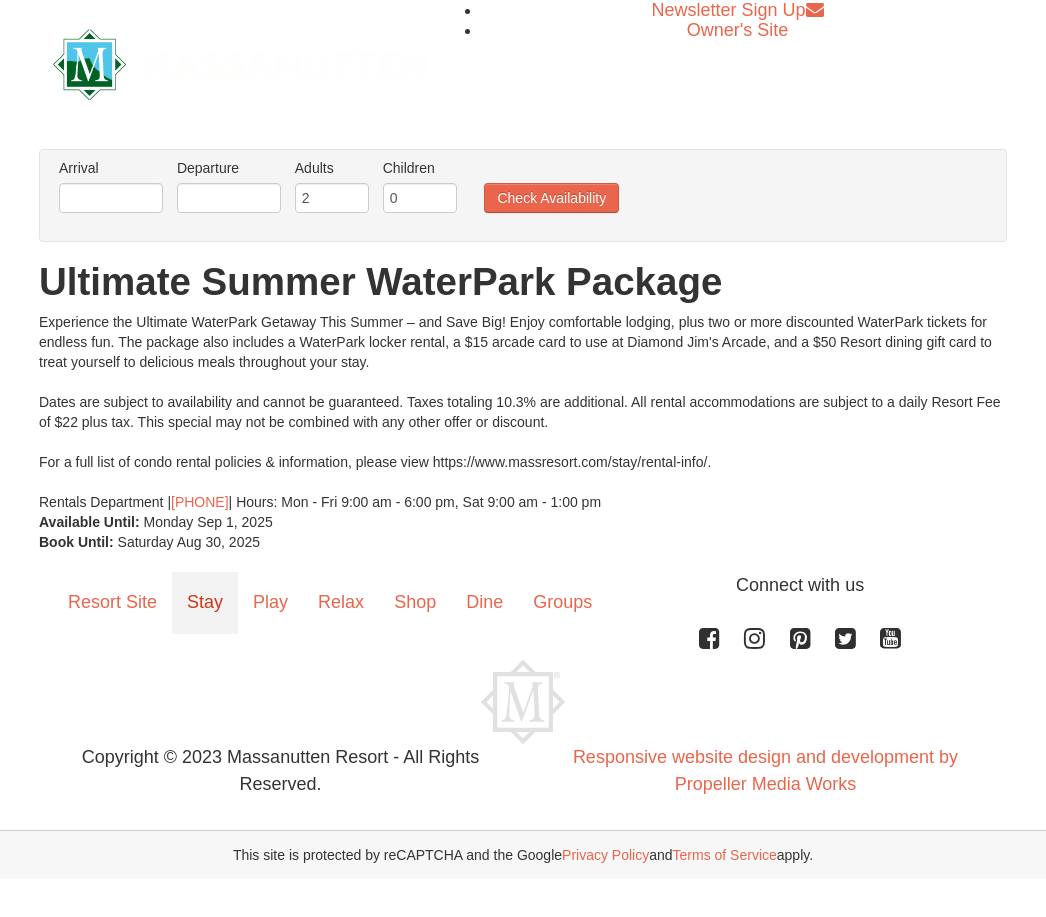click on "Stay" at bounding box center [205, 603] 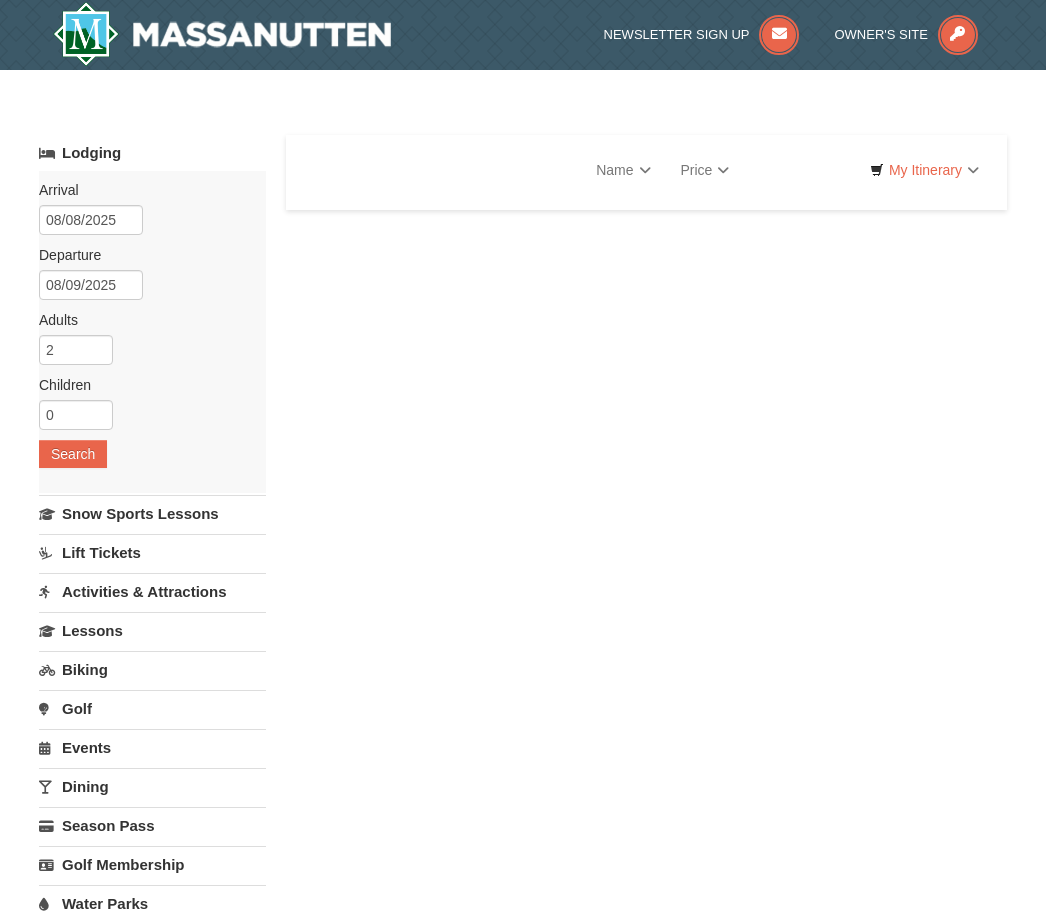 scroll, scrollTop: 0, scrollLeft: 0, axis: both 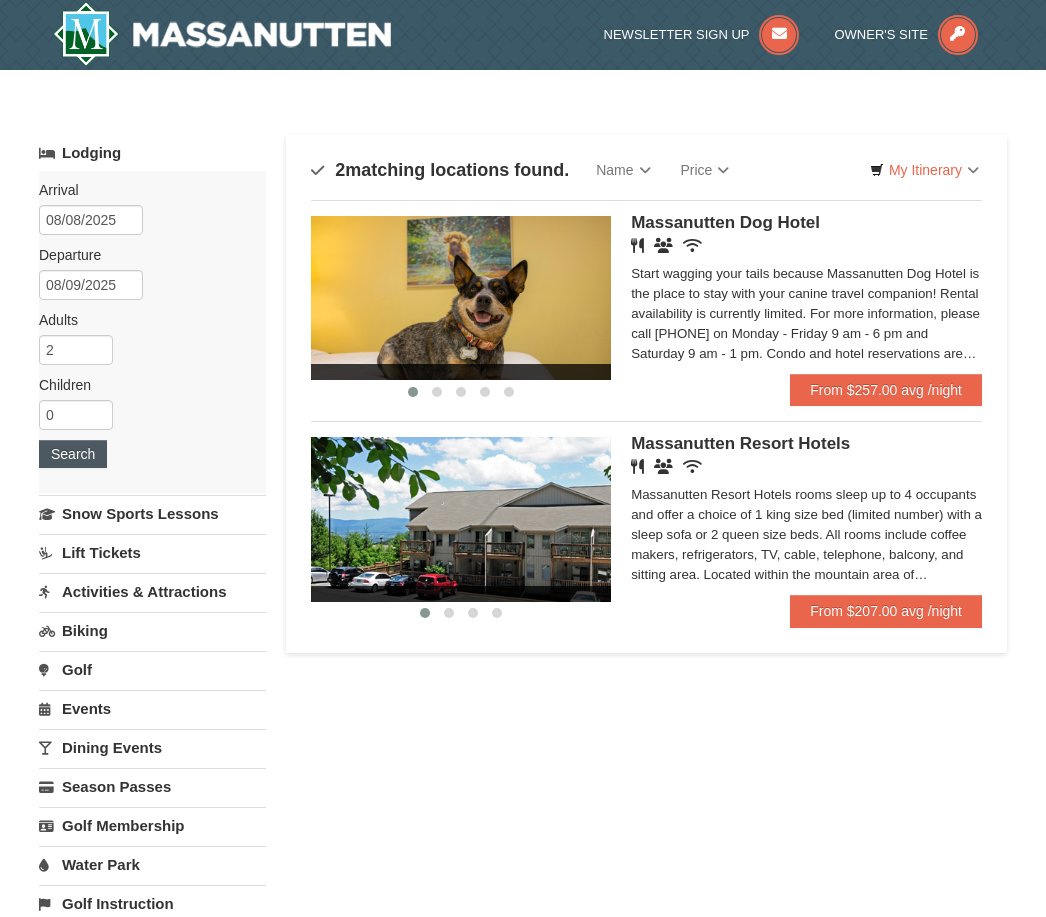 click on "Search" at bounding box center [73, 454] 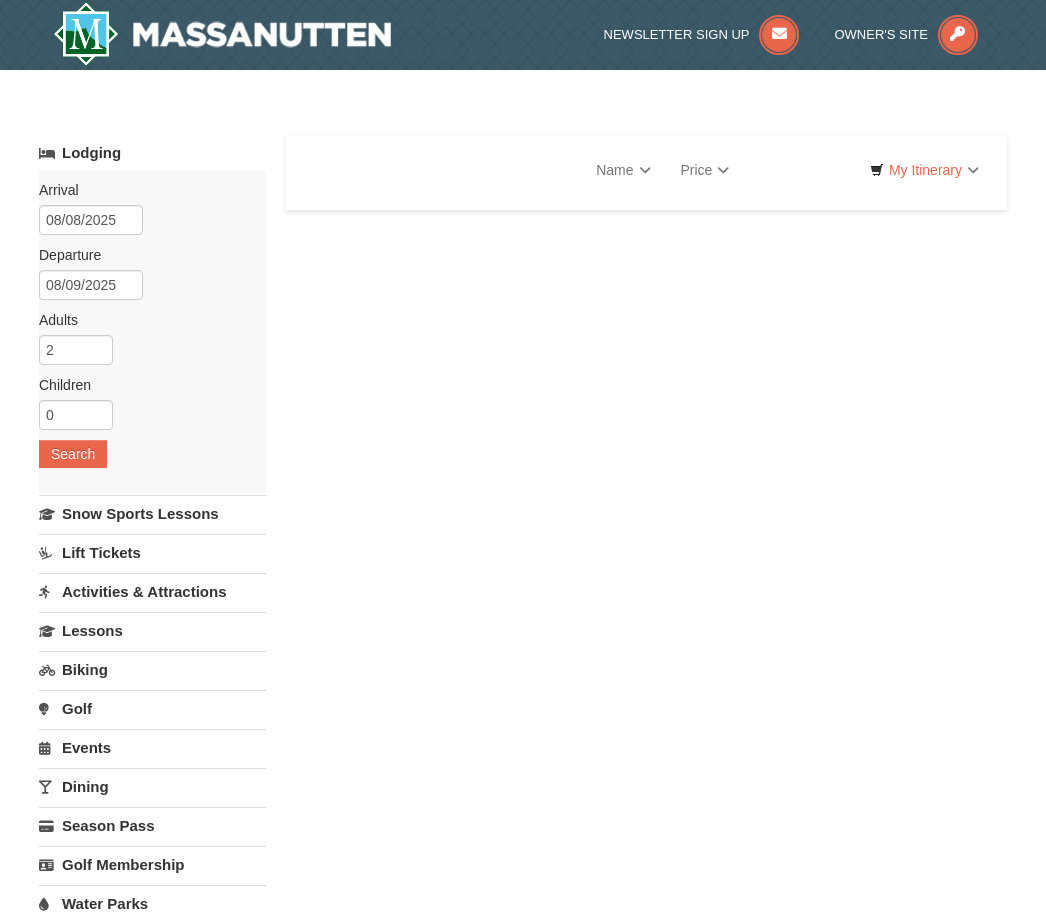 scroll, scrollTop: 0, scrollLeft: 0, axis: both 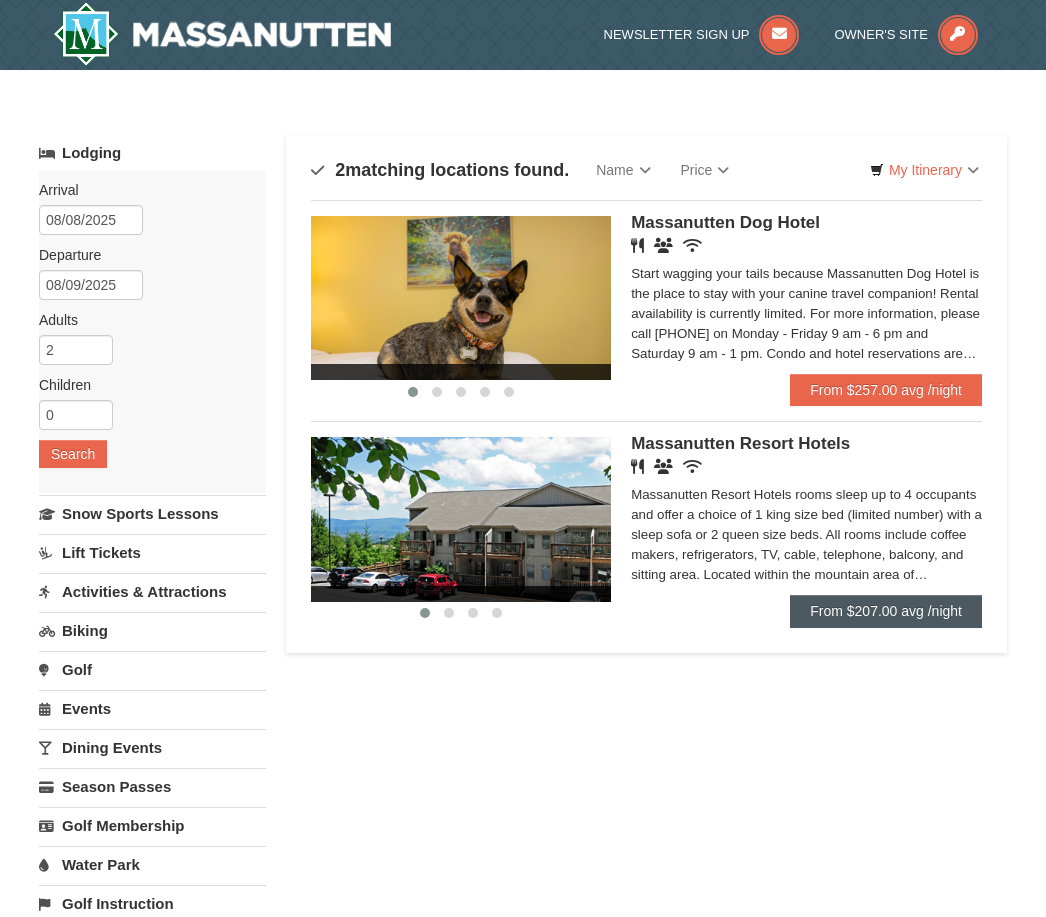 click on "From $207.00 avg /night" at bounding box center (886, 611) 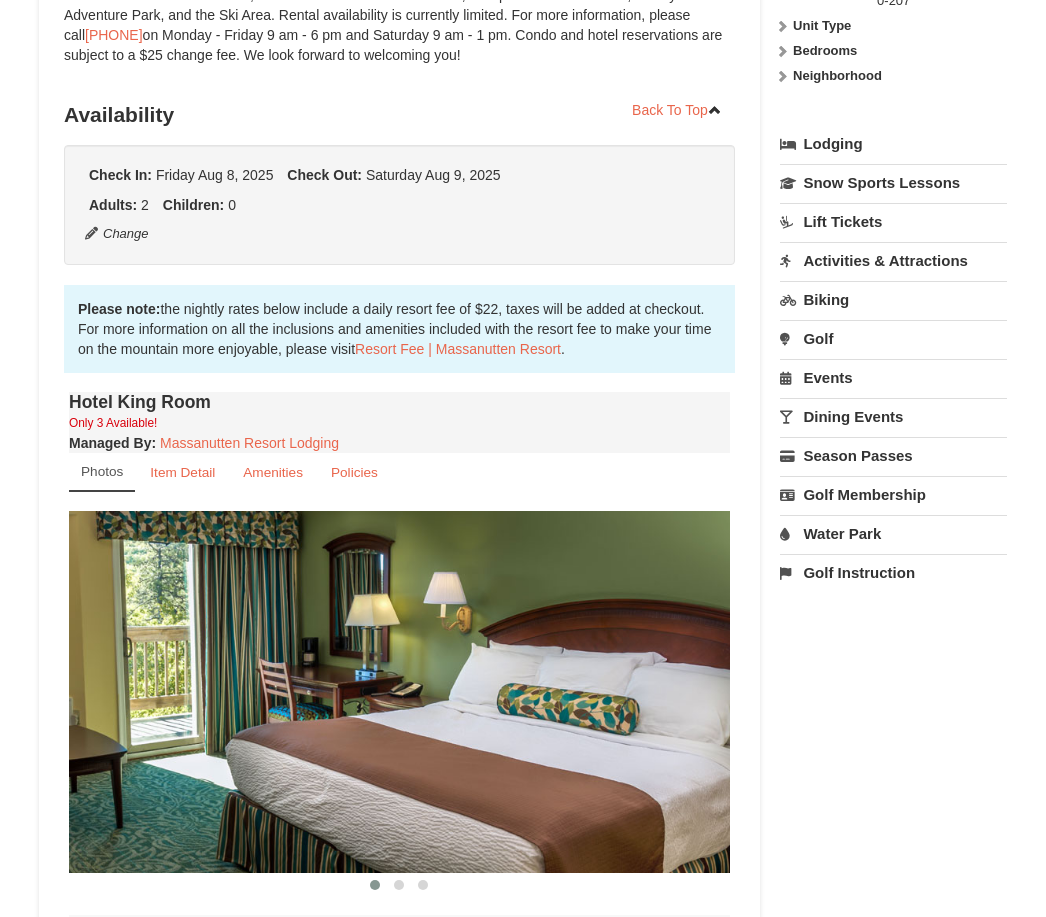 scroll, scrollTop: 0, scrollLeft: 0, axis: both 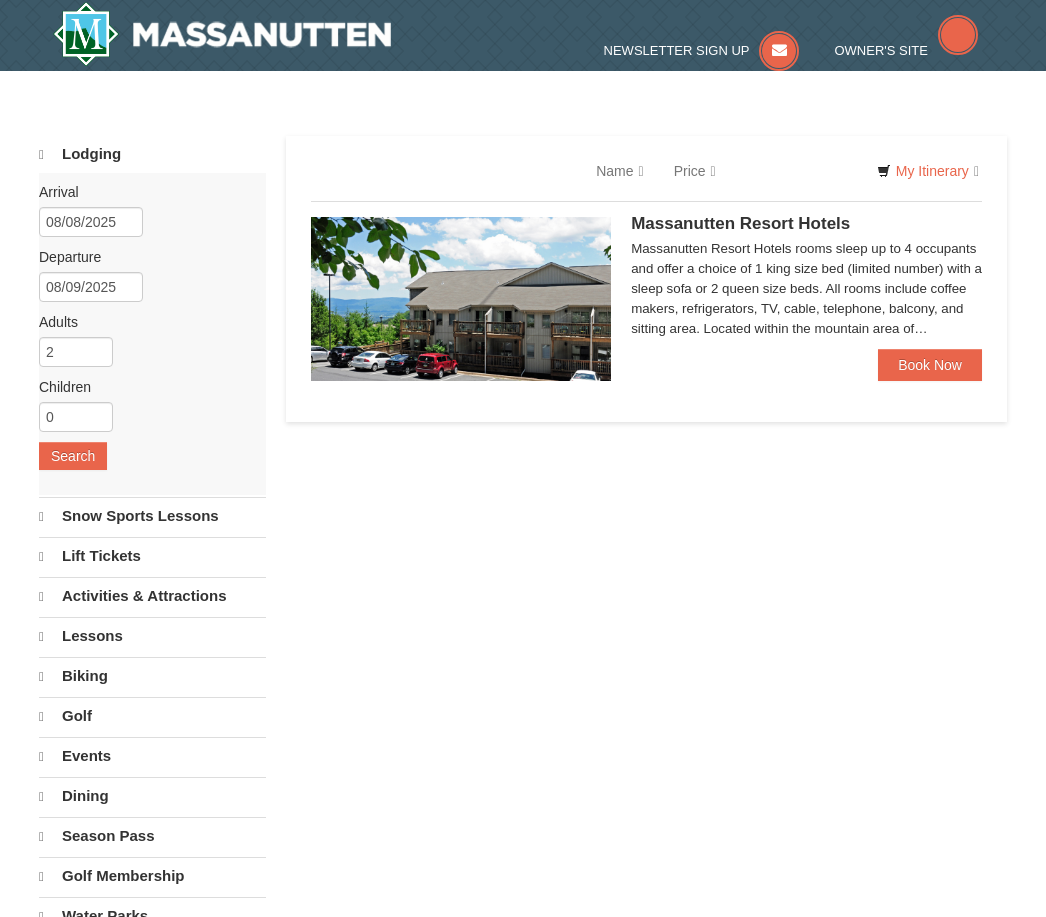 select on "8" 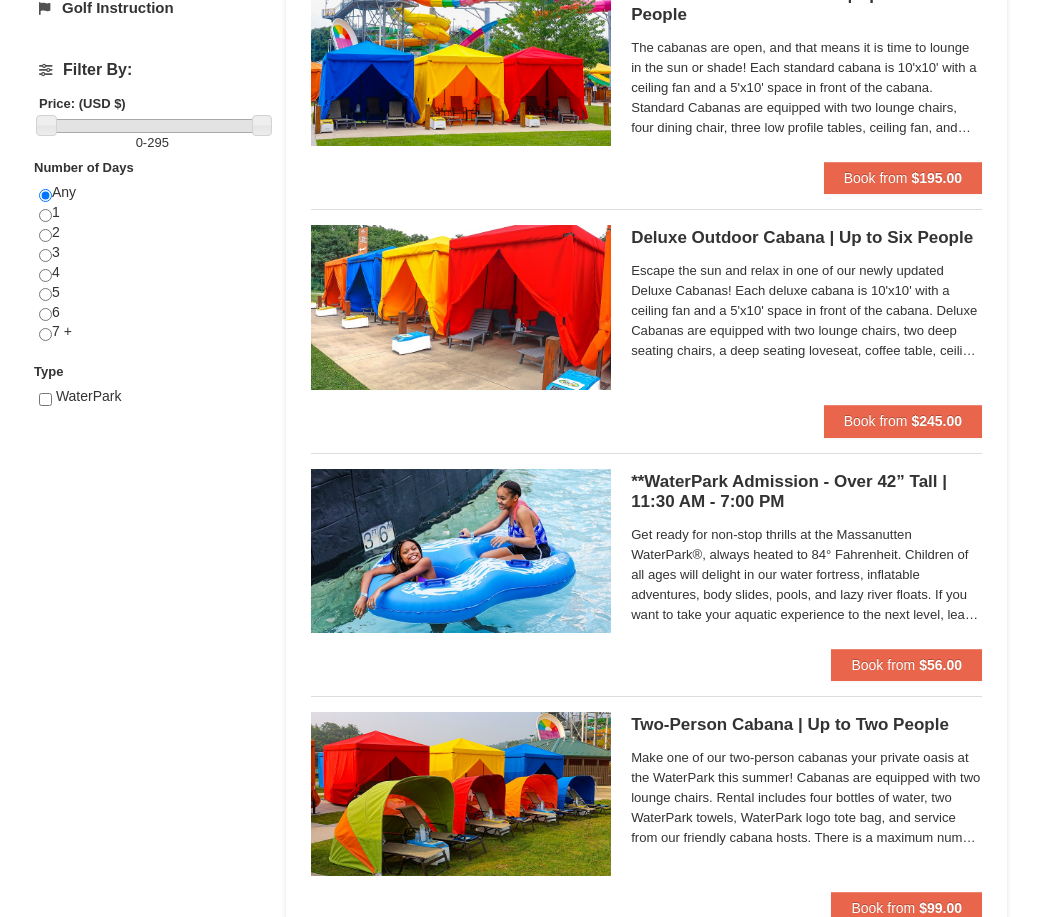 scroll, scrollTop: 721, scrollLeft: 0, axis: vertical 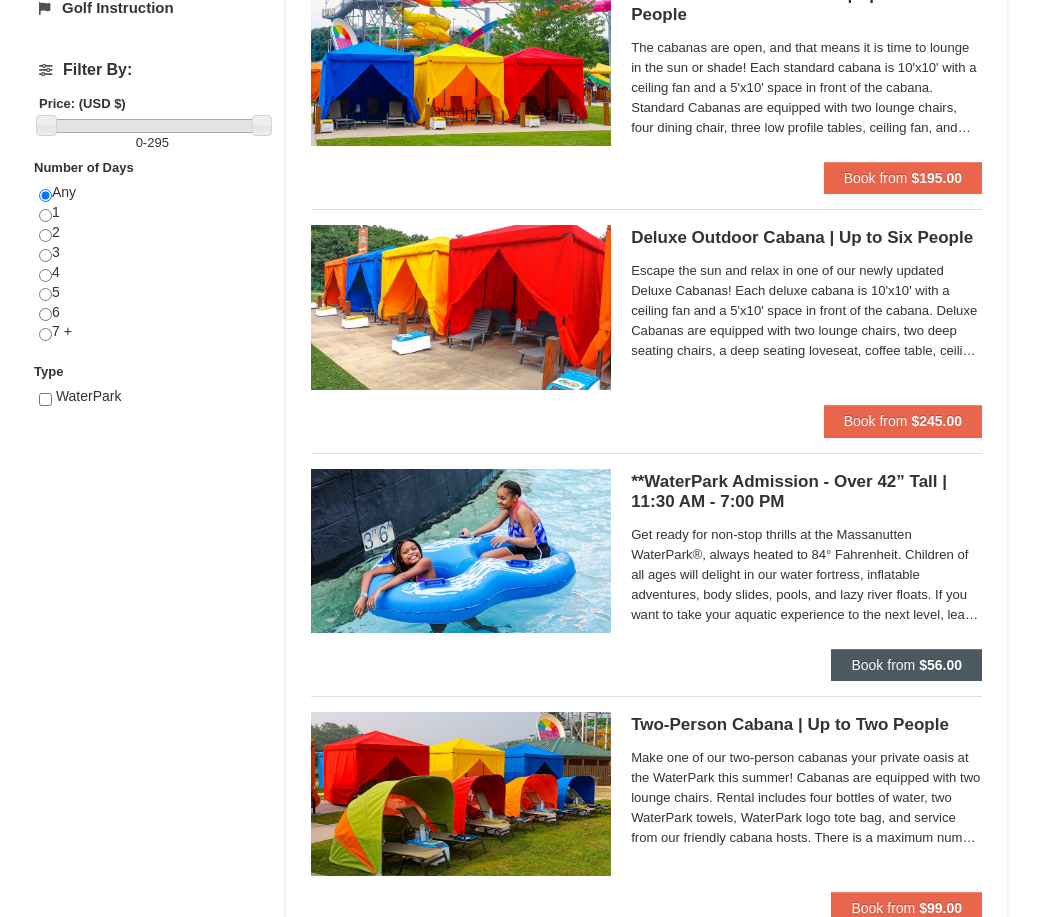 click on "Book from   $56.00" at bounding box center (906, 665) 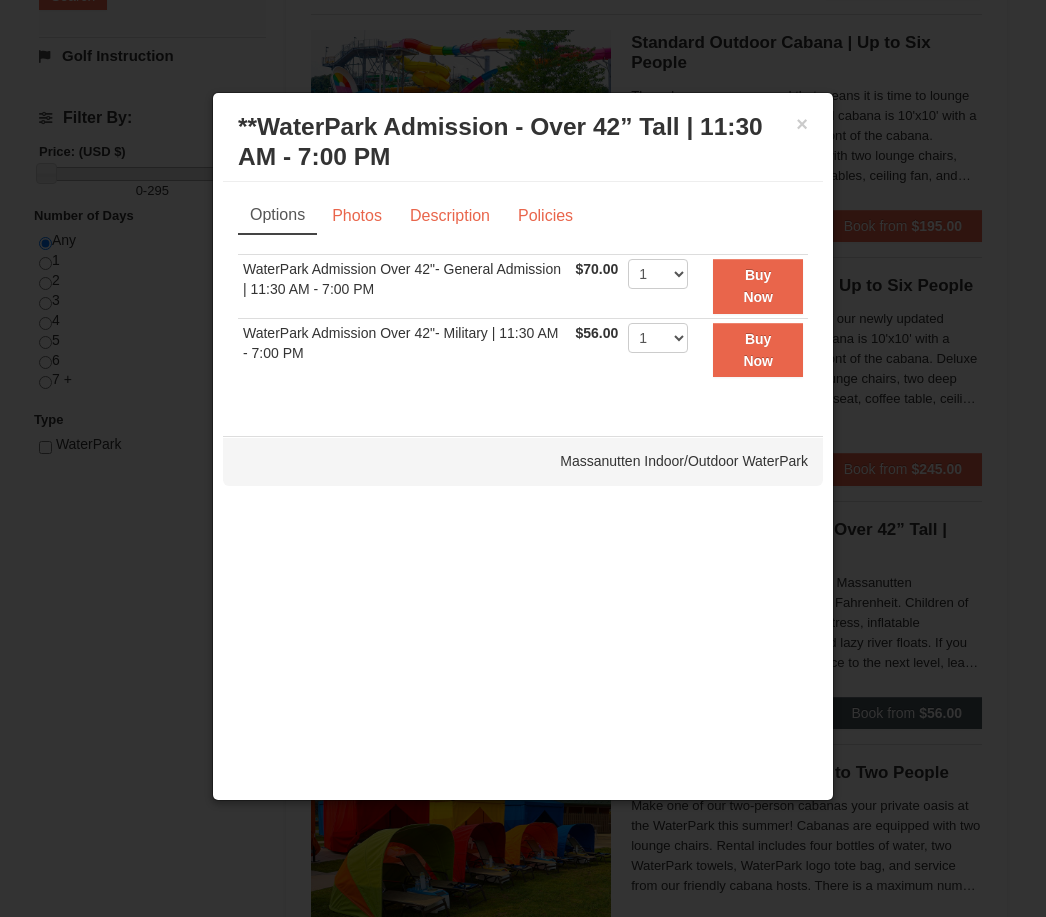 scroll, scrollTop: 672, scrollLeft: 0, axis: vertical 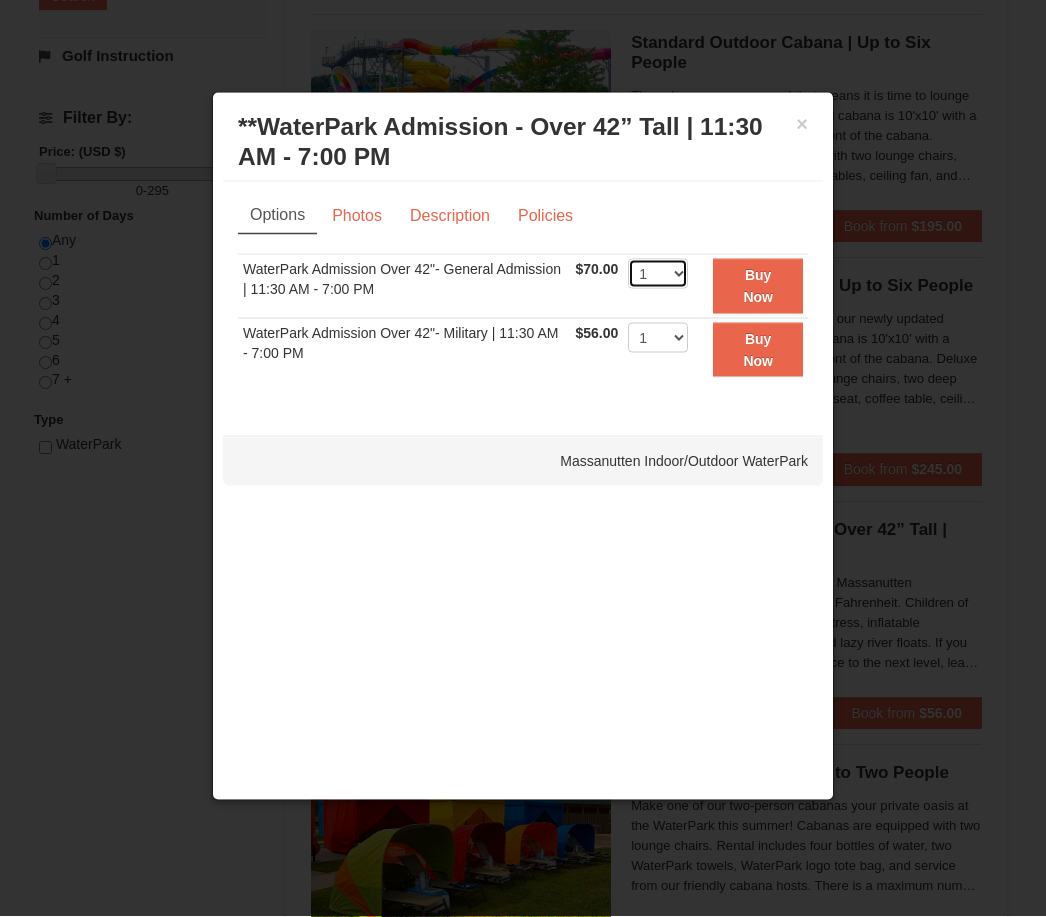click on "1
2
3
4
5
6
7
8
9
10
11
12
13
14
15
16
17
18
19
20
21 22" at bounding box center [658, 274] 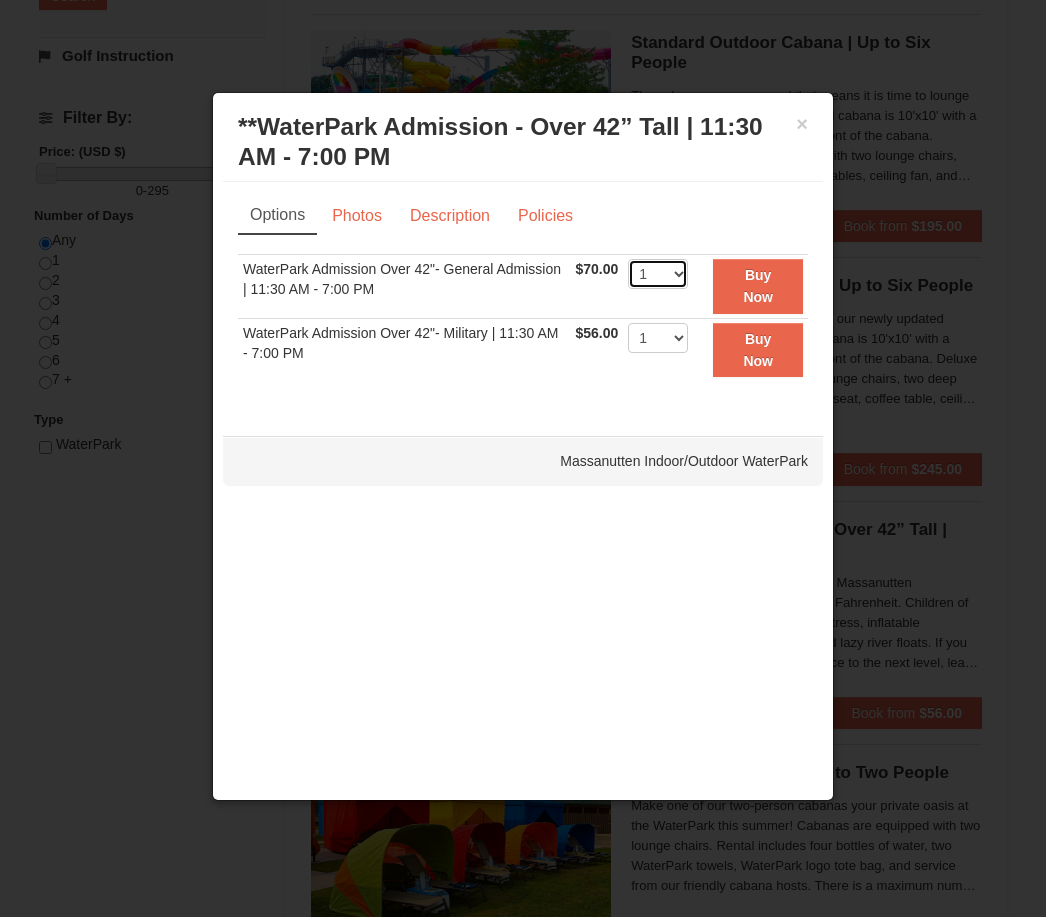 select on "2" 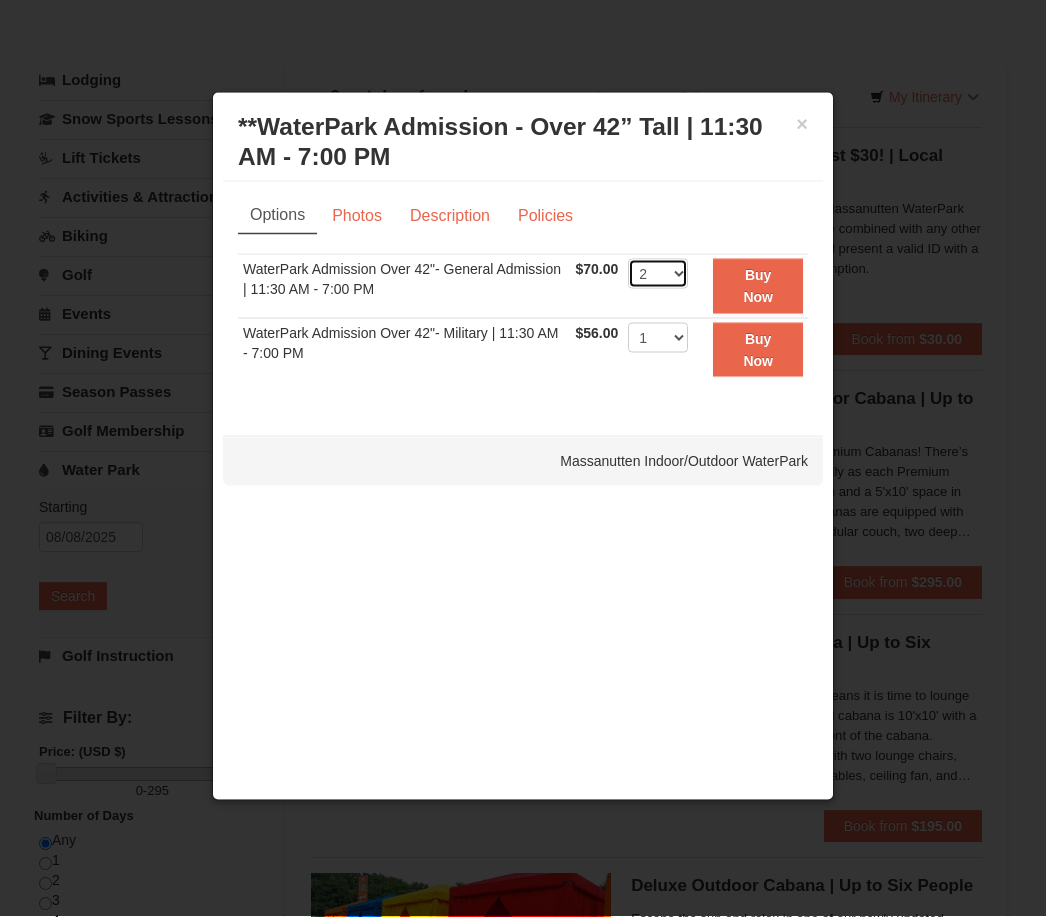 scroll, scrollTop: 0, scrollLeft: 0, axis: both 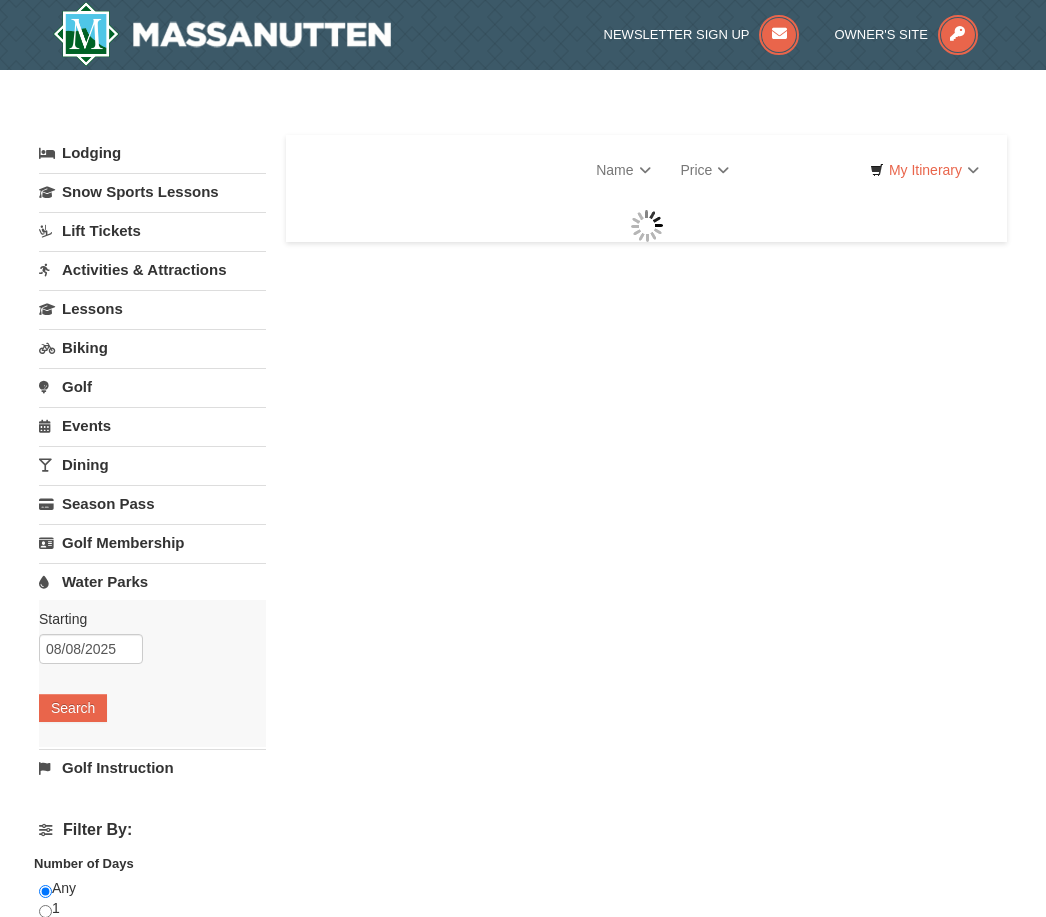 select on "8" 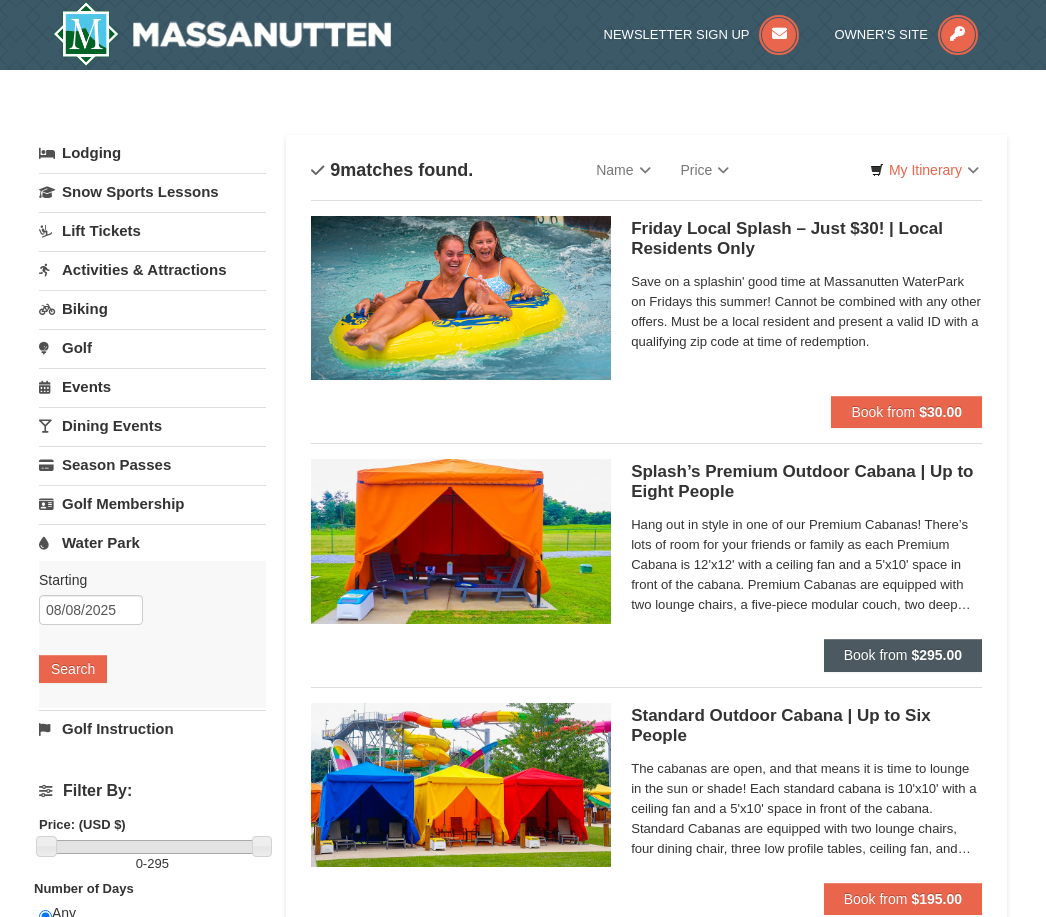 click on "Book from" at bounding box center [876, 655] 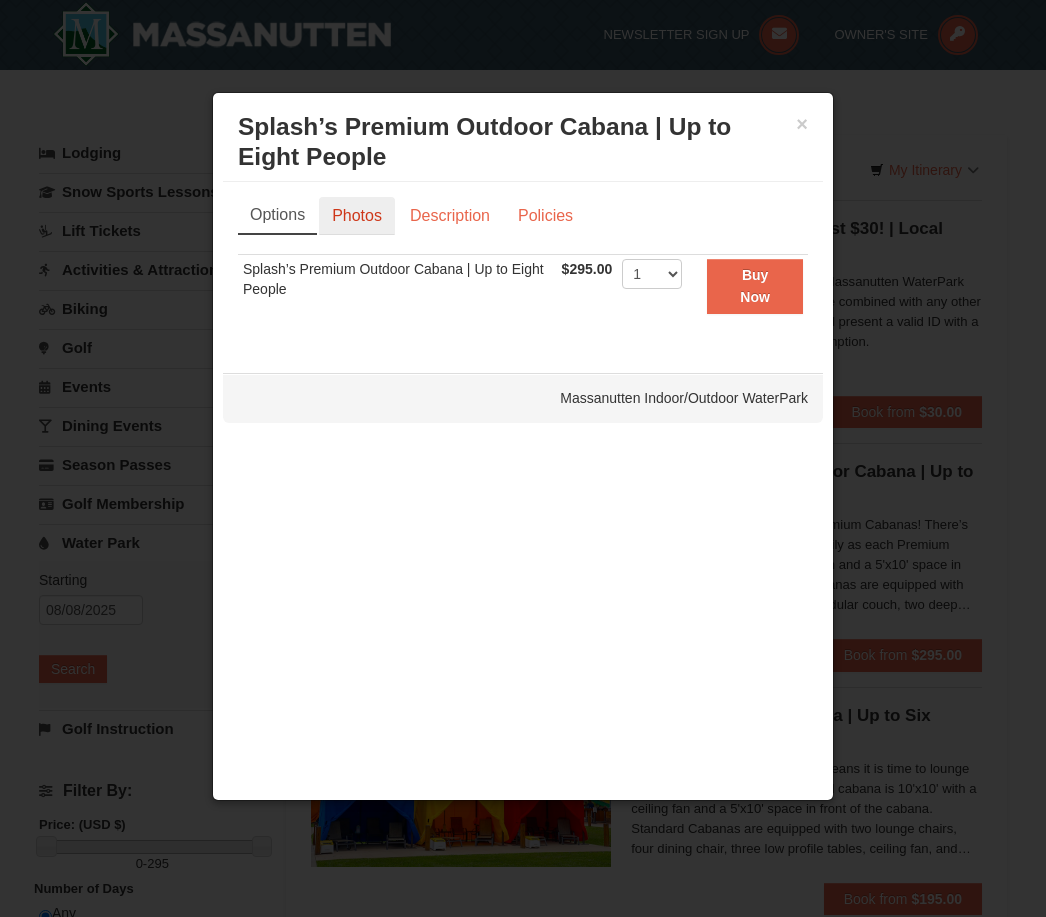 click on "Photos" at bounding box center (357, 216) 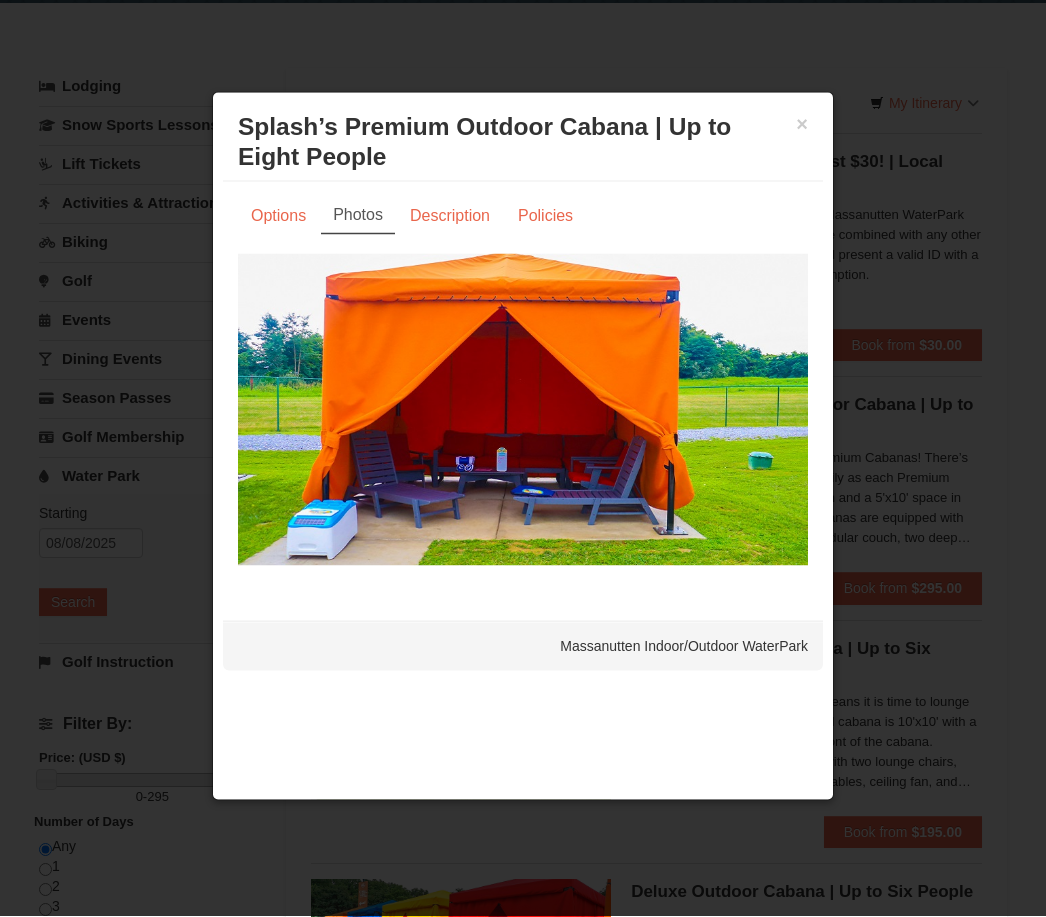 scroll, scrollTop: 69, scrollLeft: 0, axis: vertical 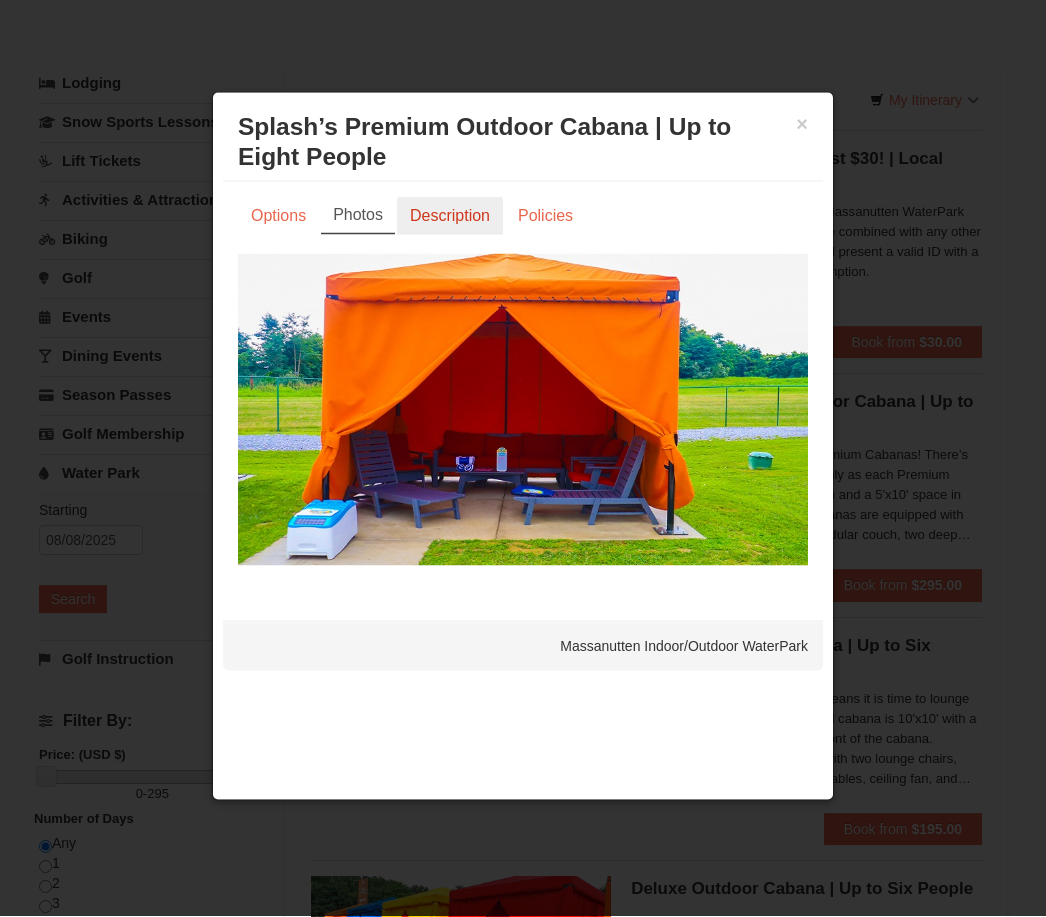 click on "Description" at bounding box center (450, 216) 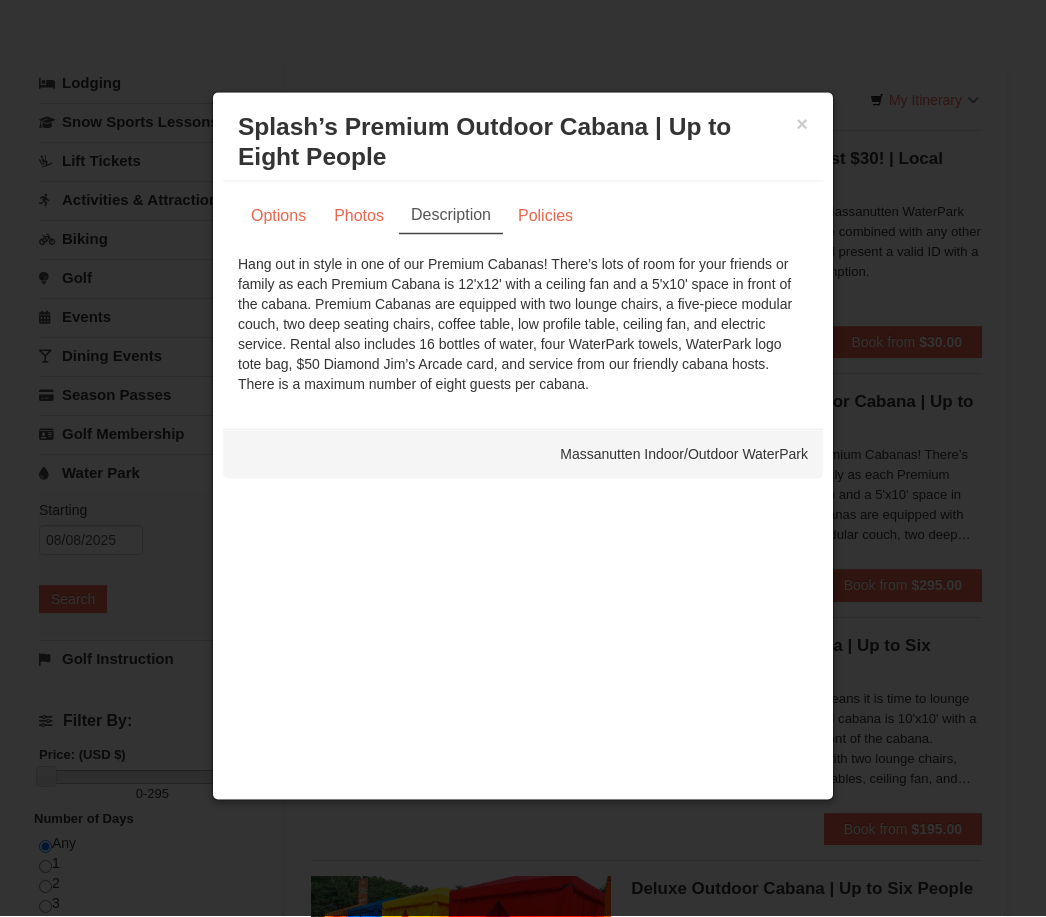 scroll, scrollTop: 70, scrollLeft: 0, axis: vertical 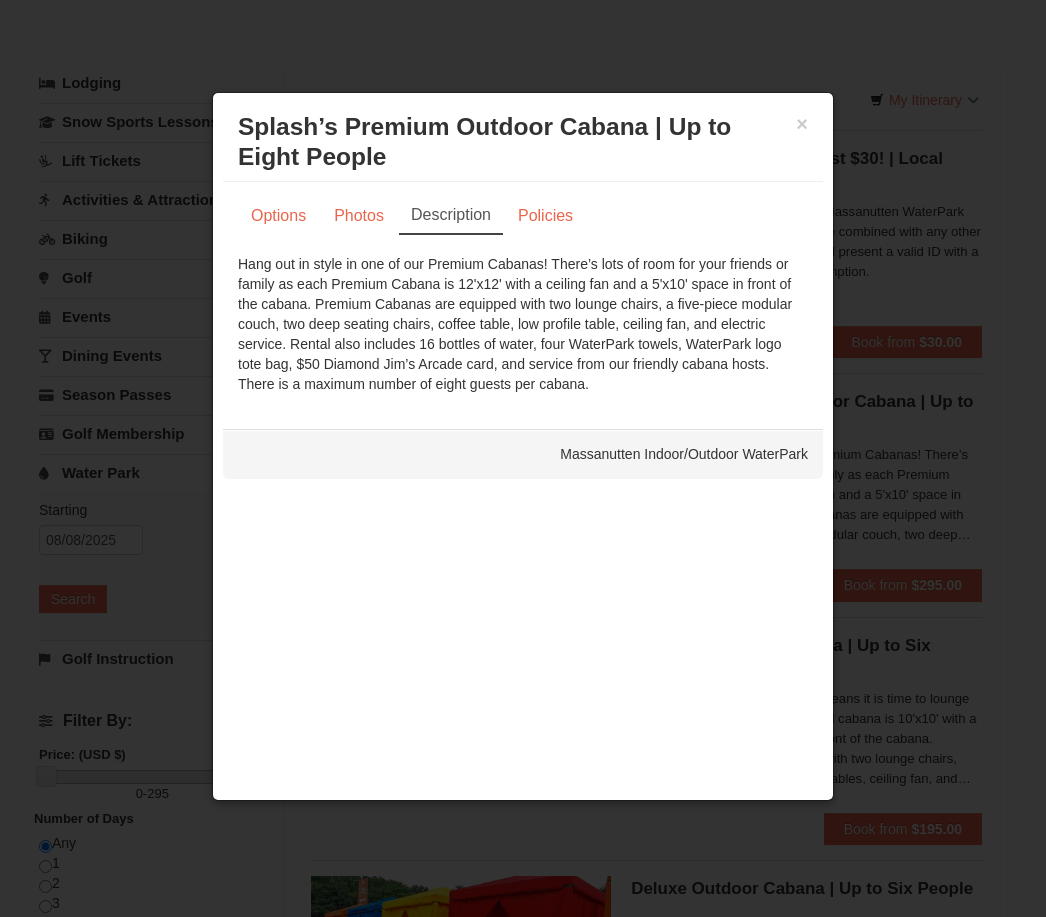 click at bounding box center (523, 458) 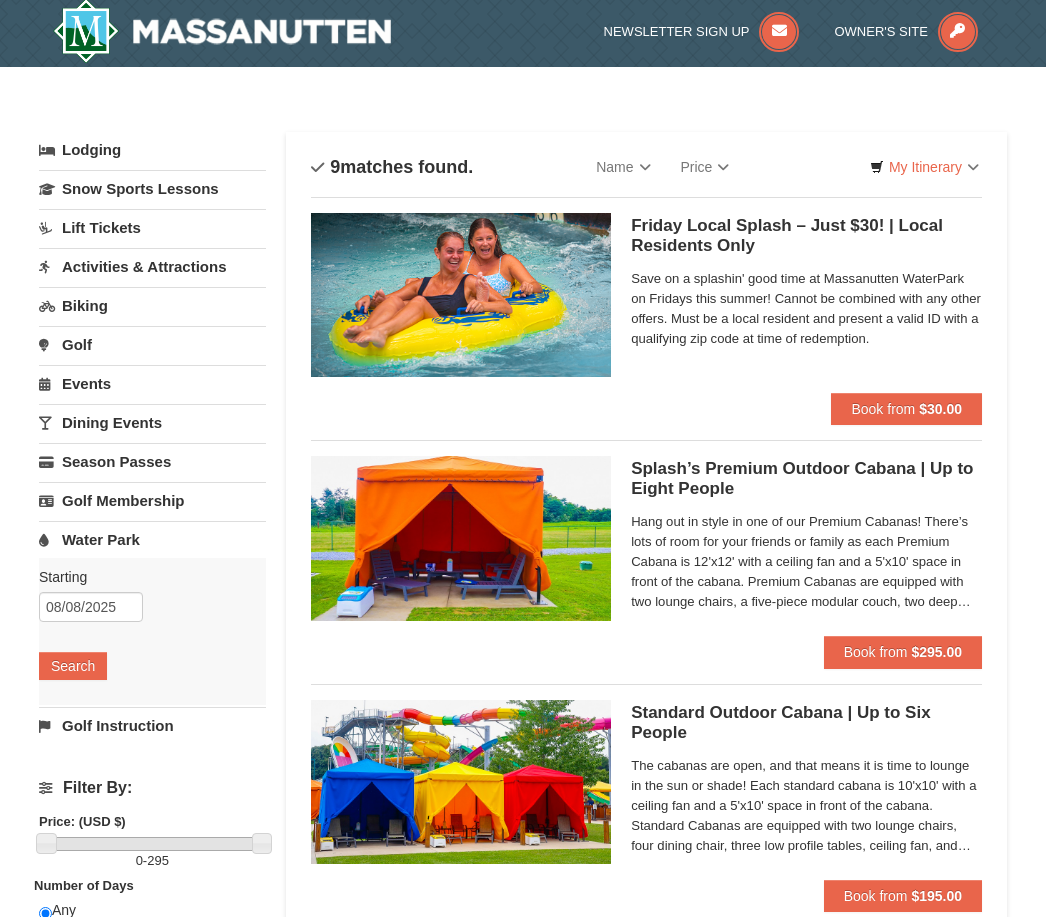 scroll, scrollTop: 0, scrollLeft: 0, axis: both 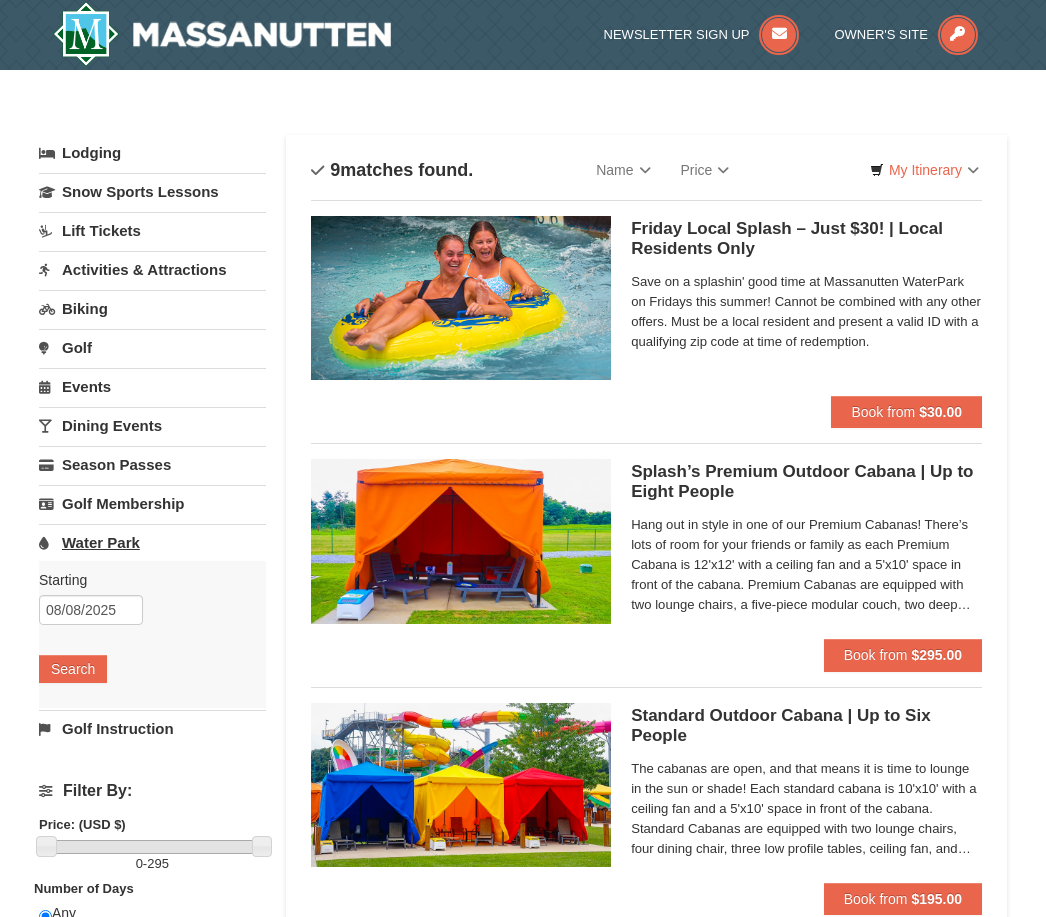 click on "Water Park" at bounding box center (152, 542) 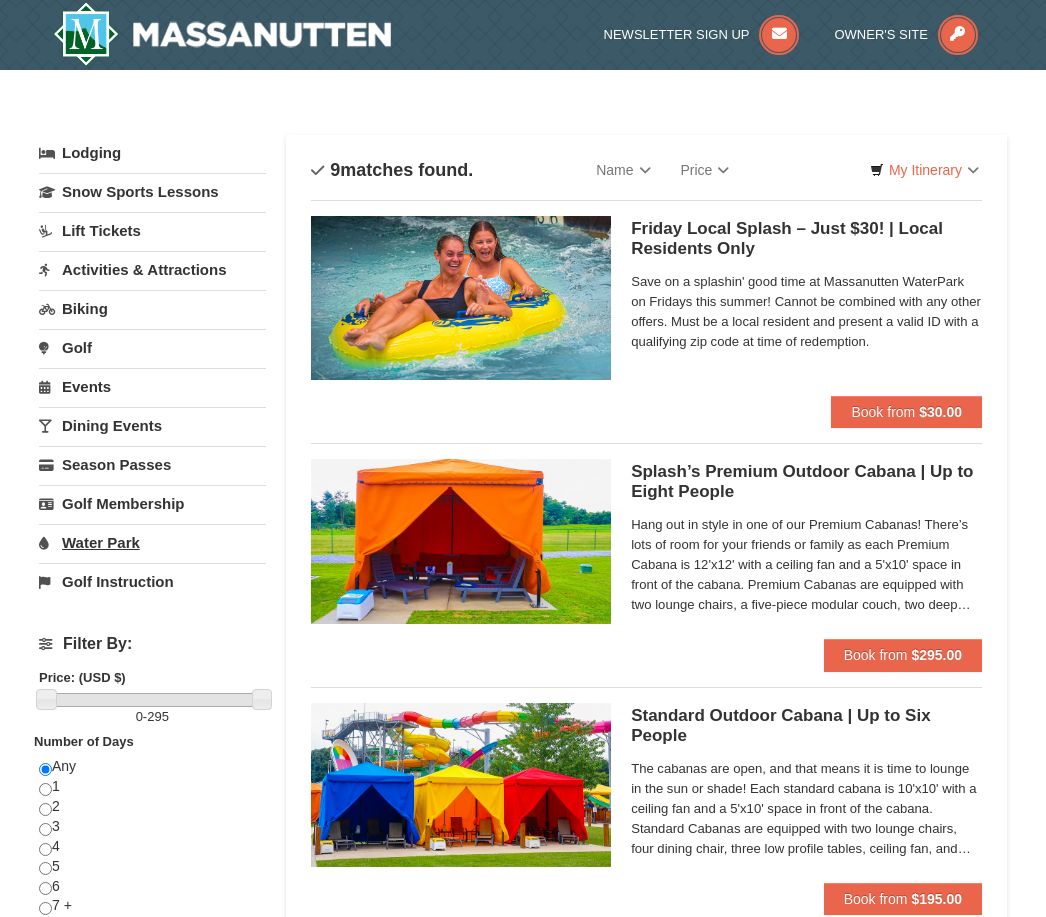 click on "Water Park" at bounding box center [152, 542] 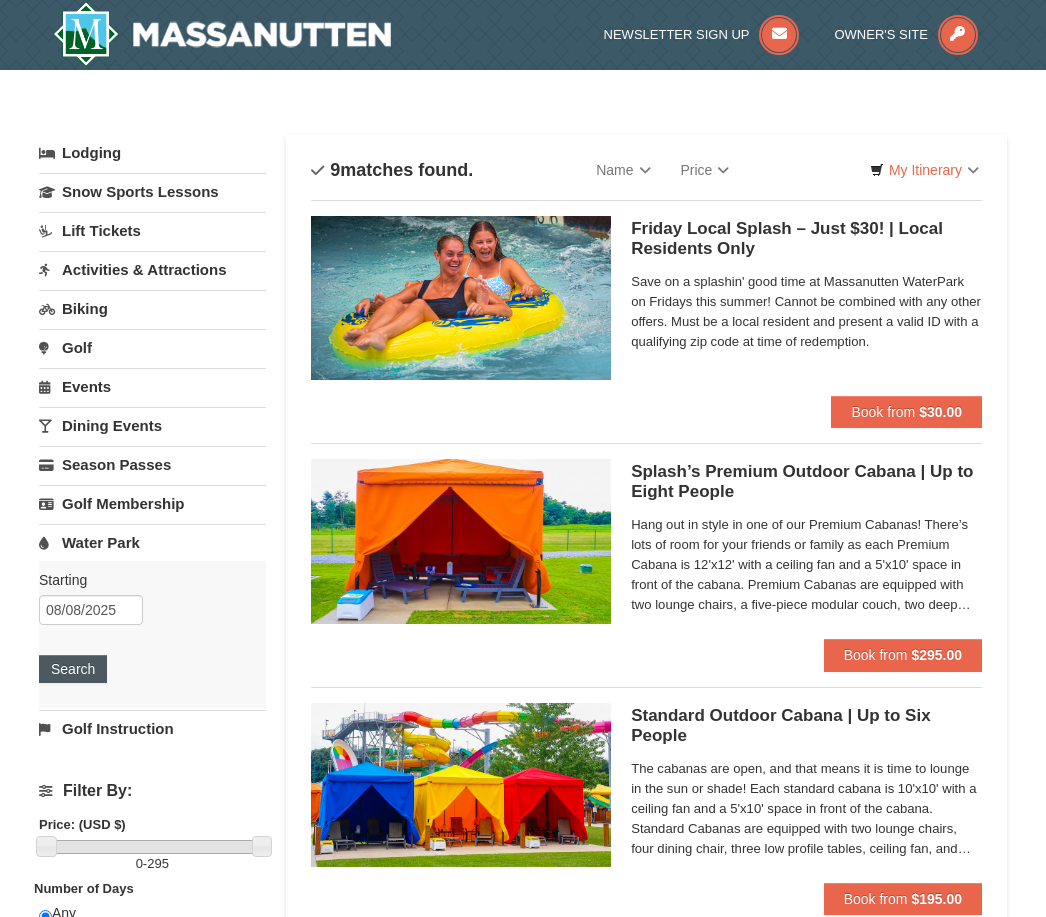 click on "Search" at bounding box center [73, 669] 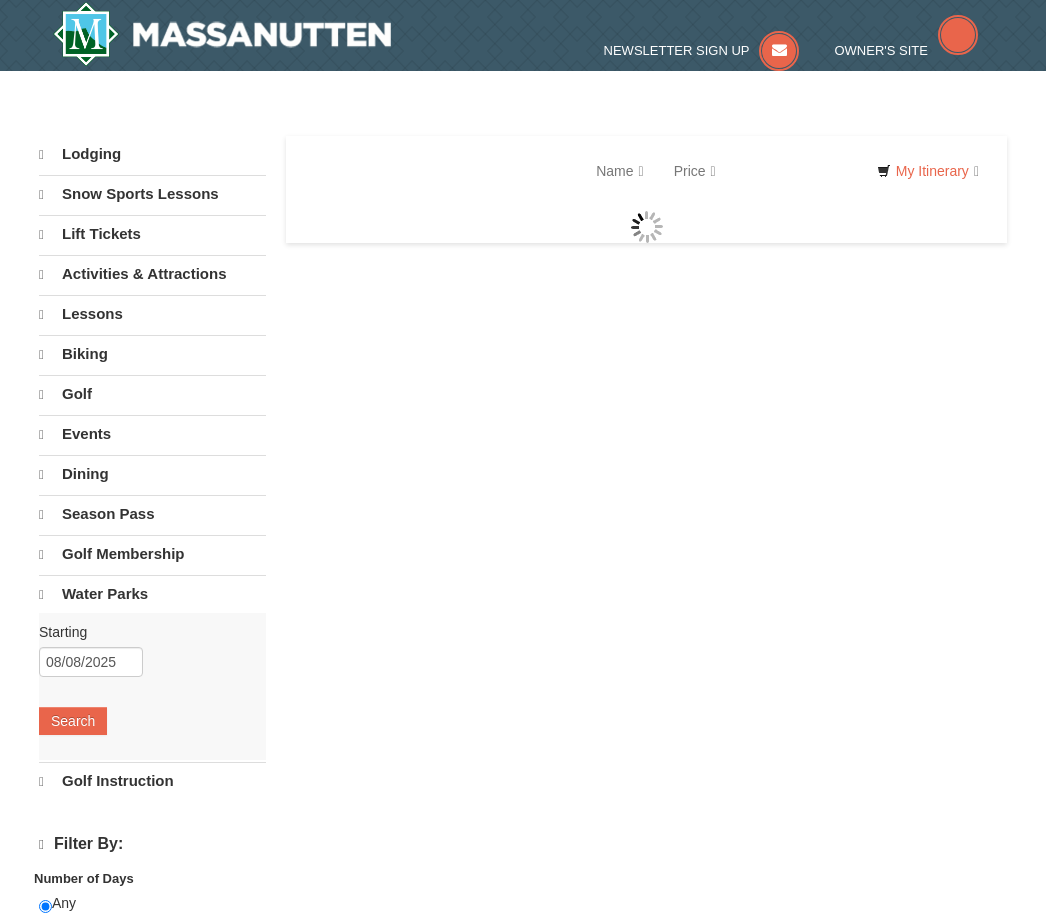 scroll, scrollTop: 0, scrollLeft: 0, axis: both 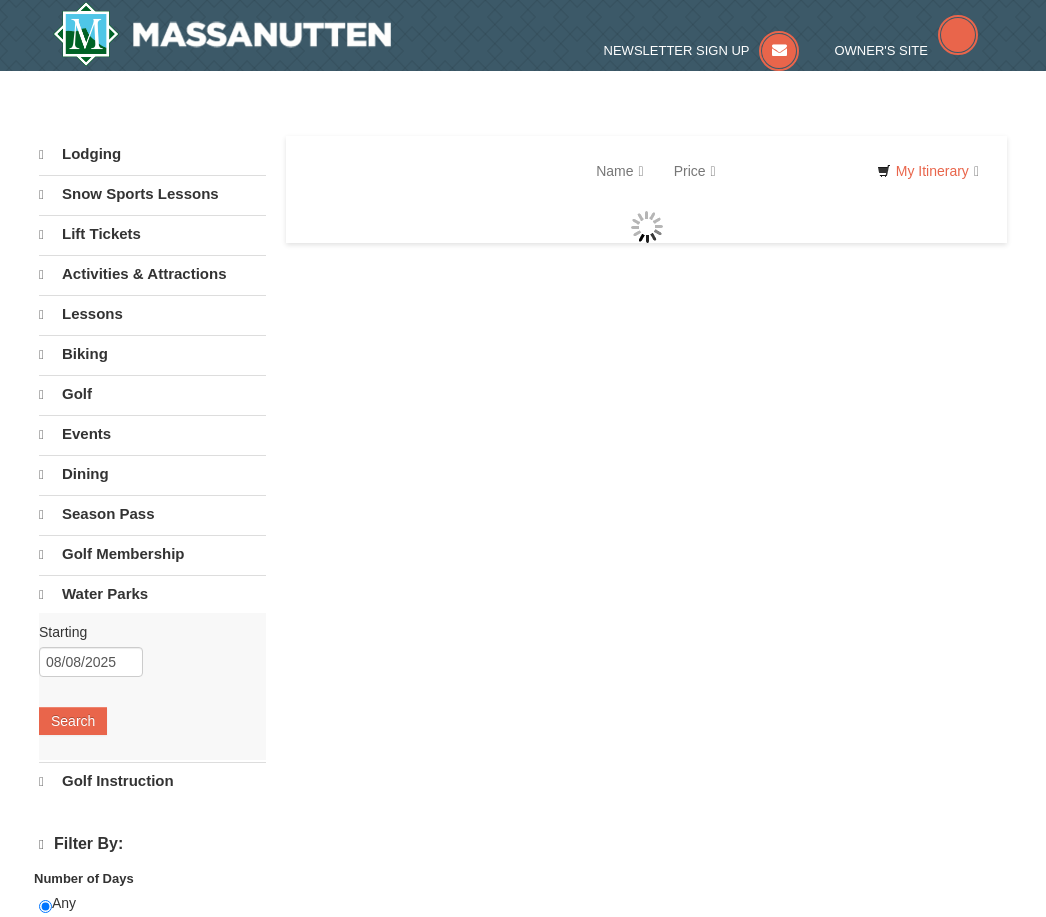 select on "8" 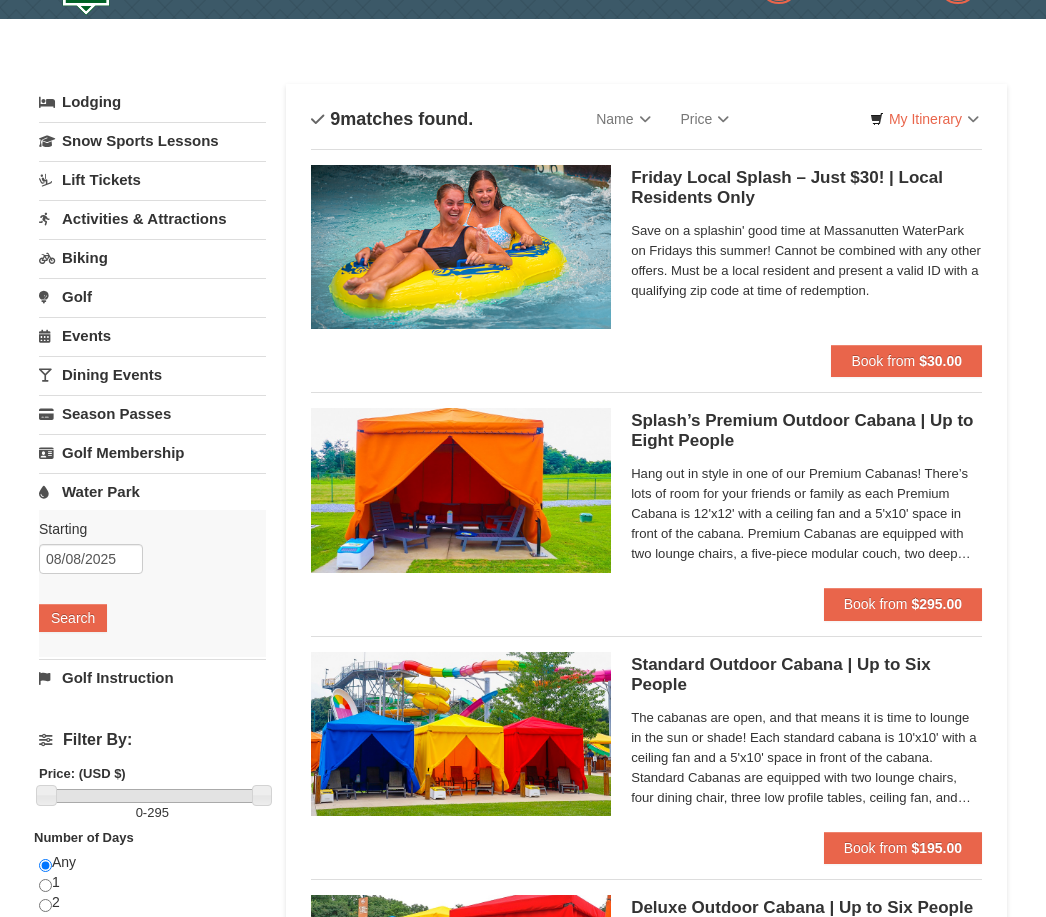 scroll, scrollTop: 0, scrollLeft: 0, axis: both 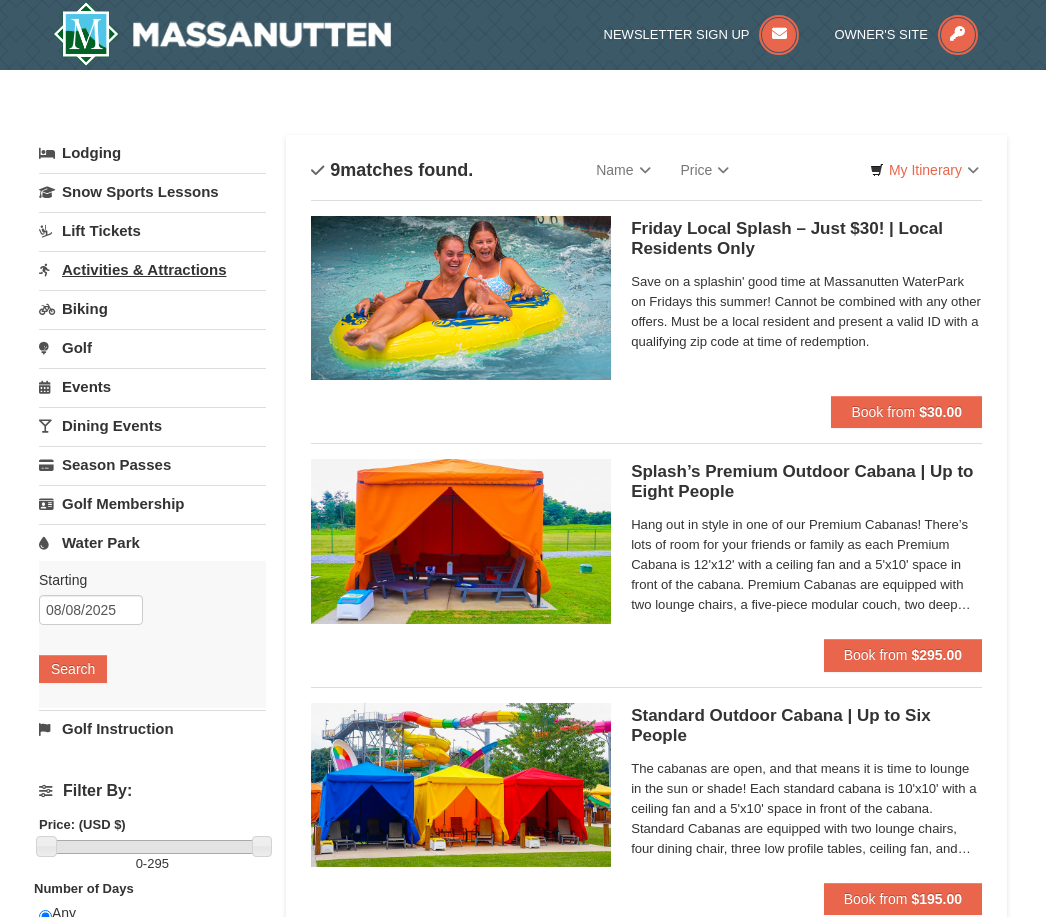 click on "Activities & Attractions" at bounding box center (152, 269) 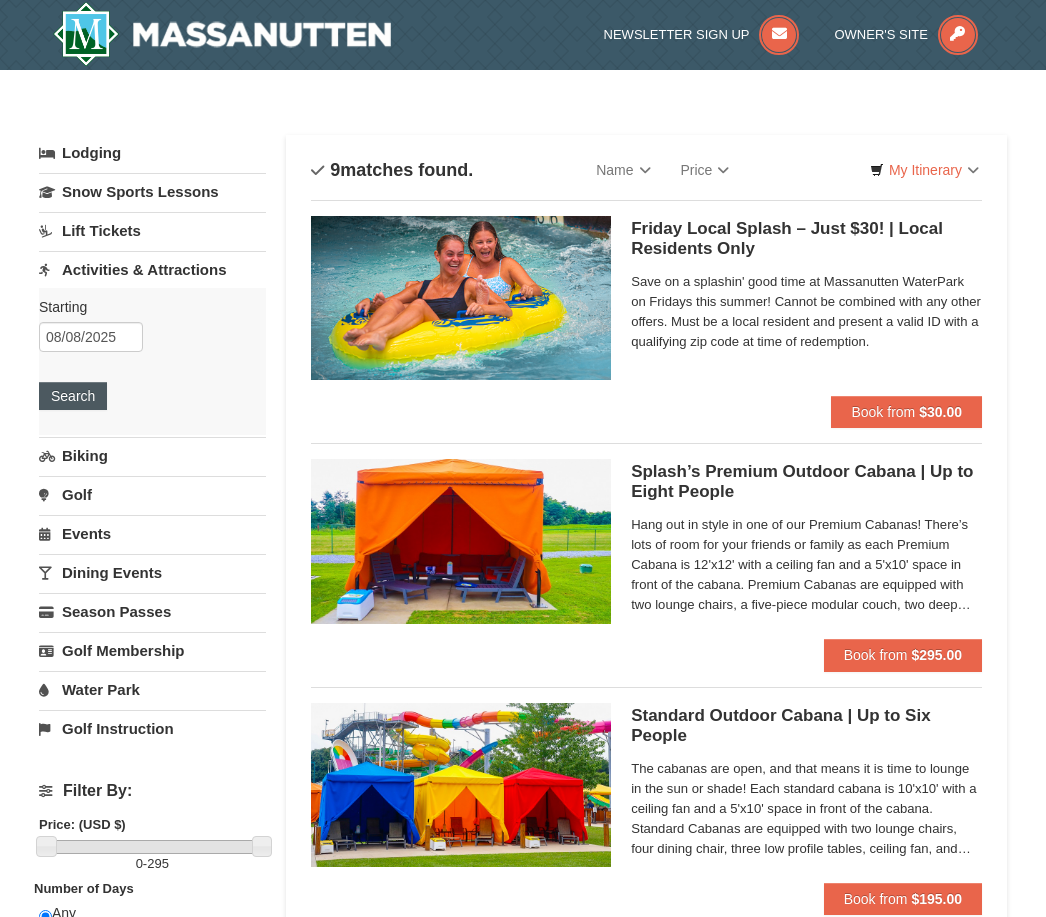 click on "Search" at bounding box center [73, 396] 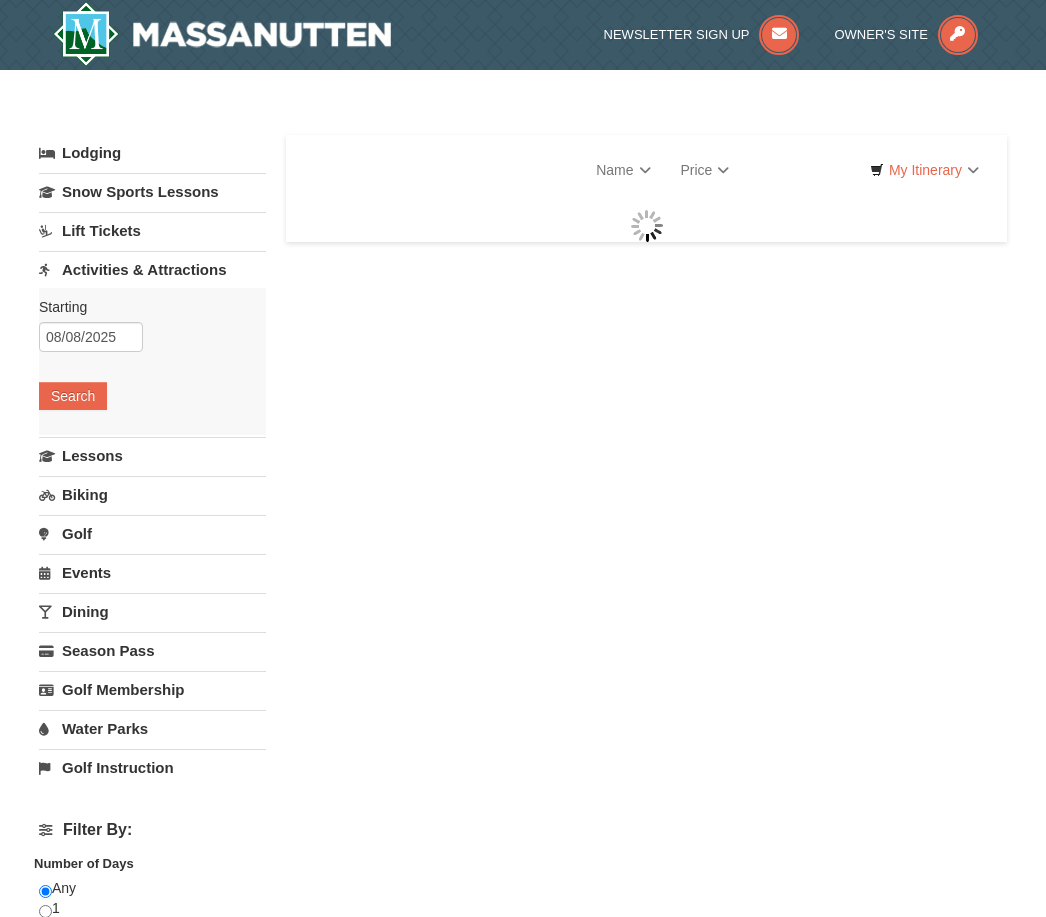 scroll, scrollTop: 0, scrollLeft: 0, axis: both 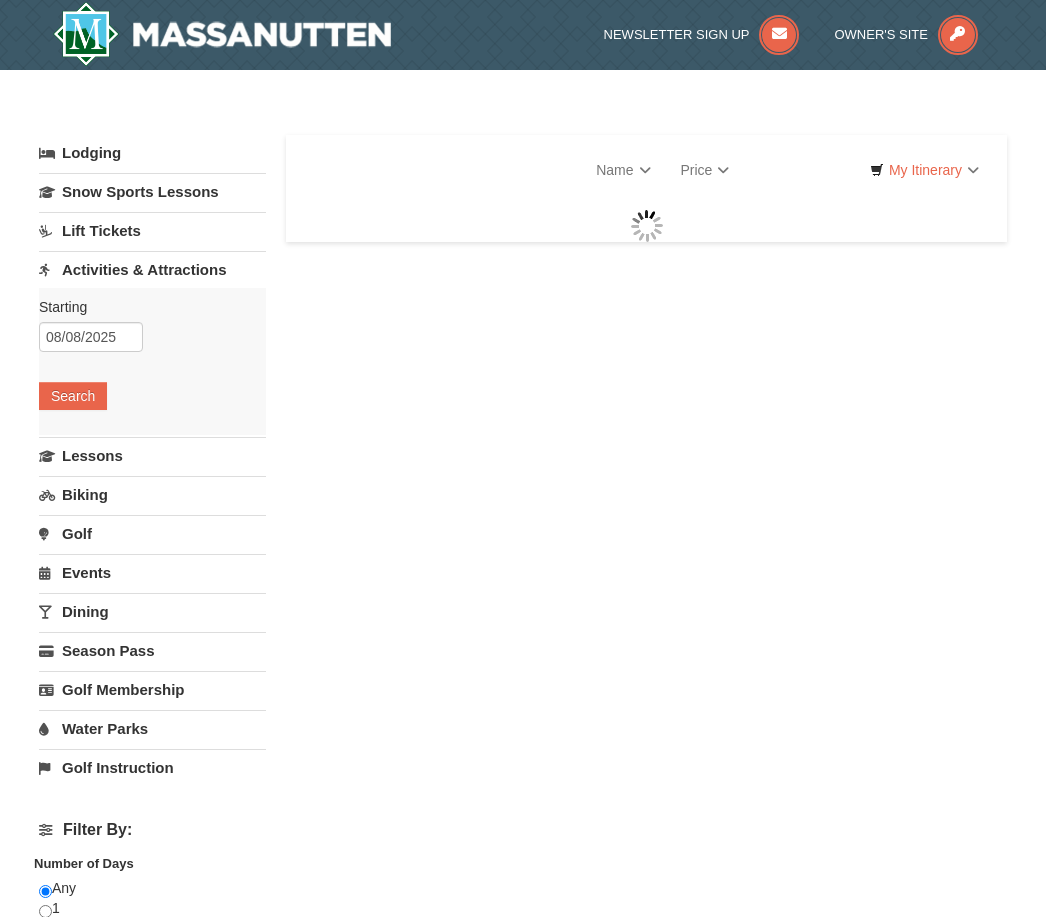 select on "8" 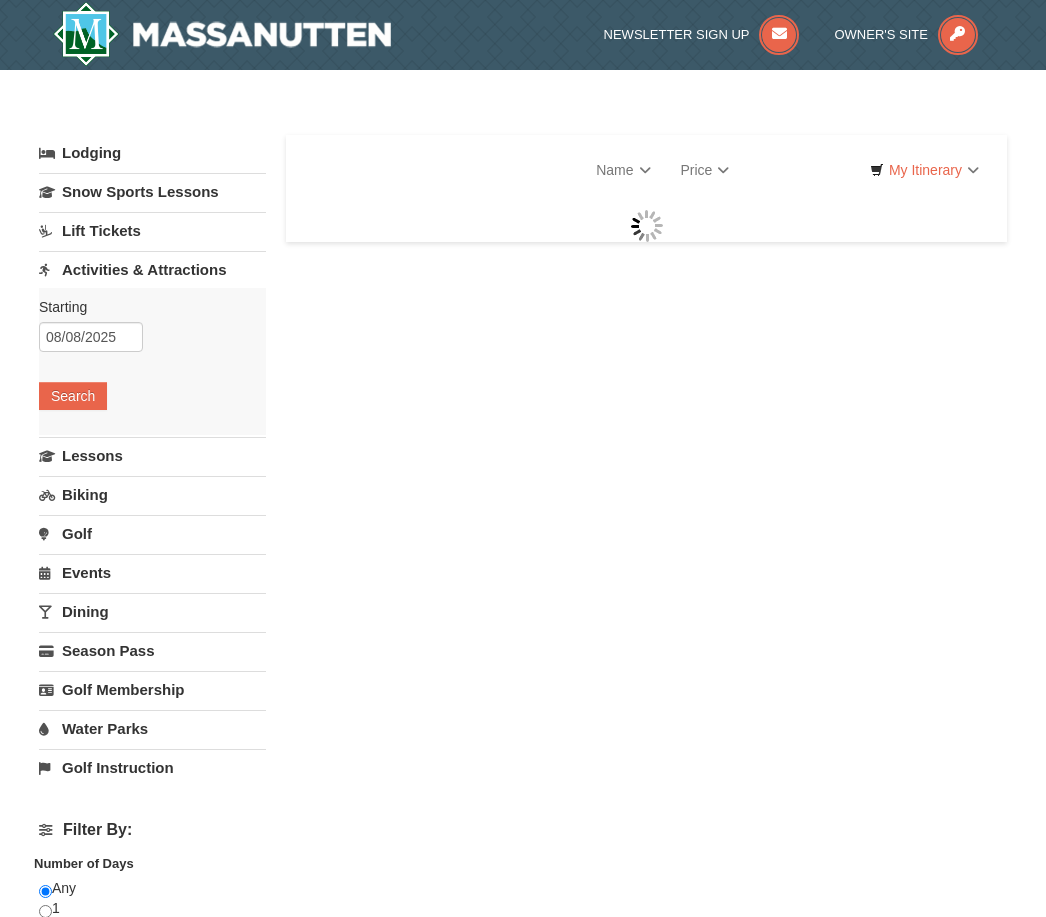select on "8" 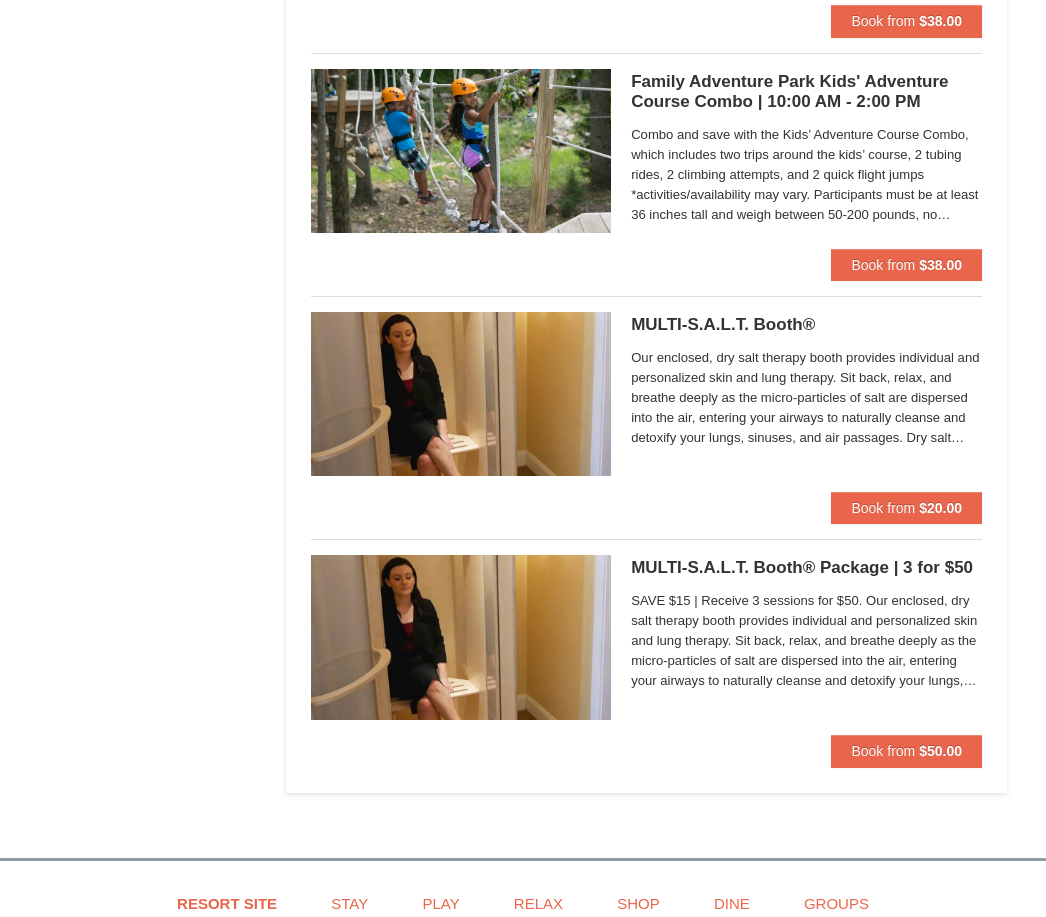 scroll, scrollTop: 4043, scrollLeft: 0, axis: vertical 